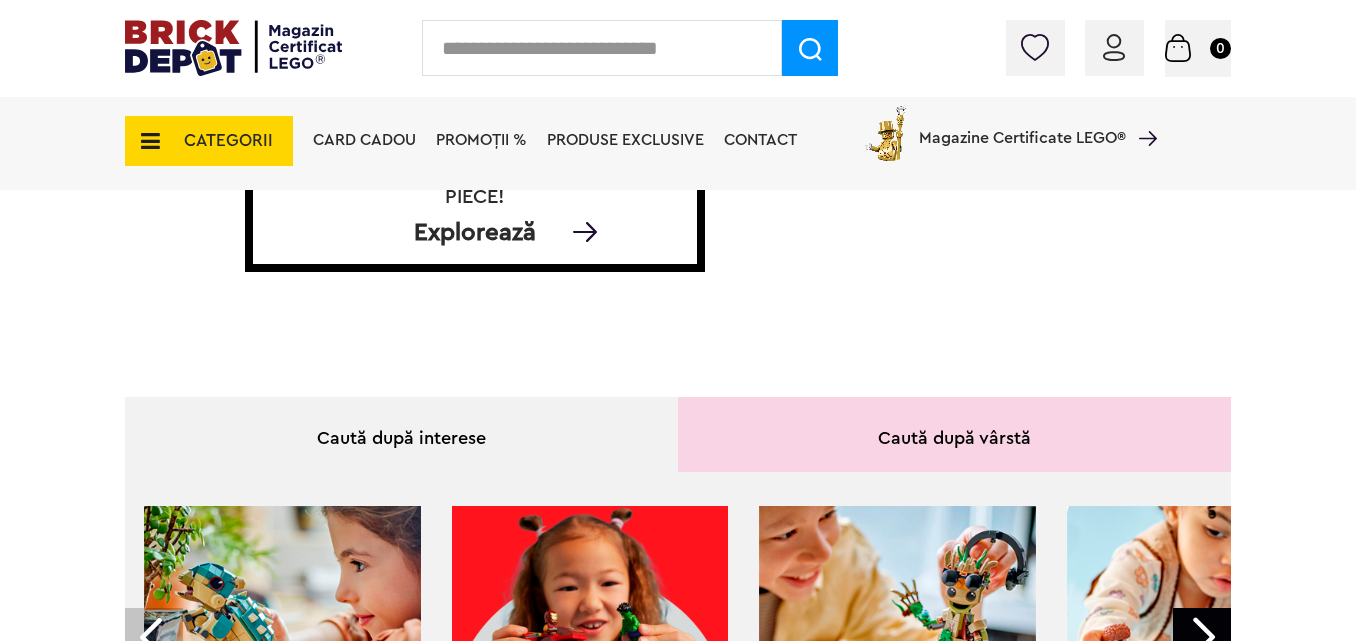 scroll, scrollTop: 400, scrollLeft: 0, axis: vertical 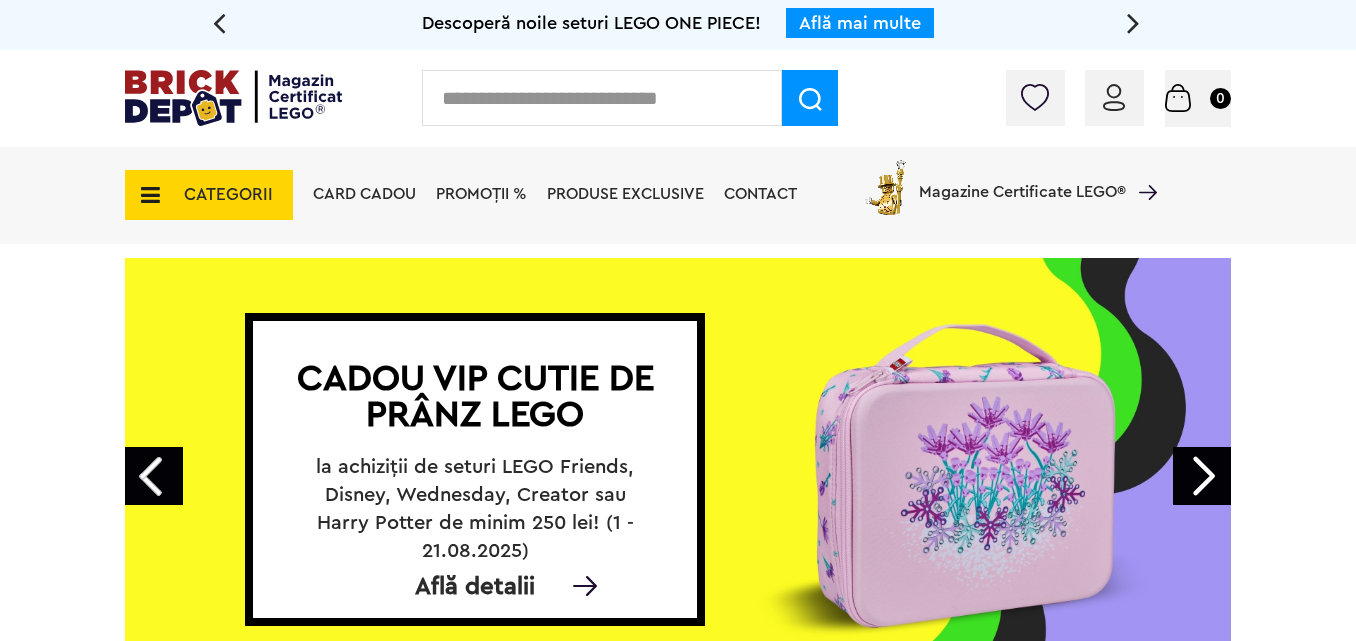 click on "CATEGORII" at bounding box center (209, 195) 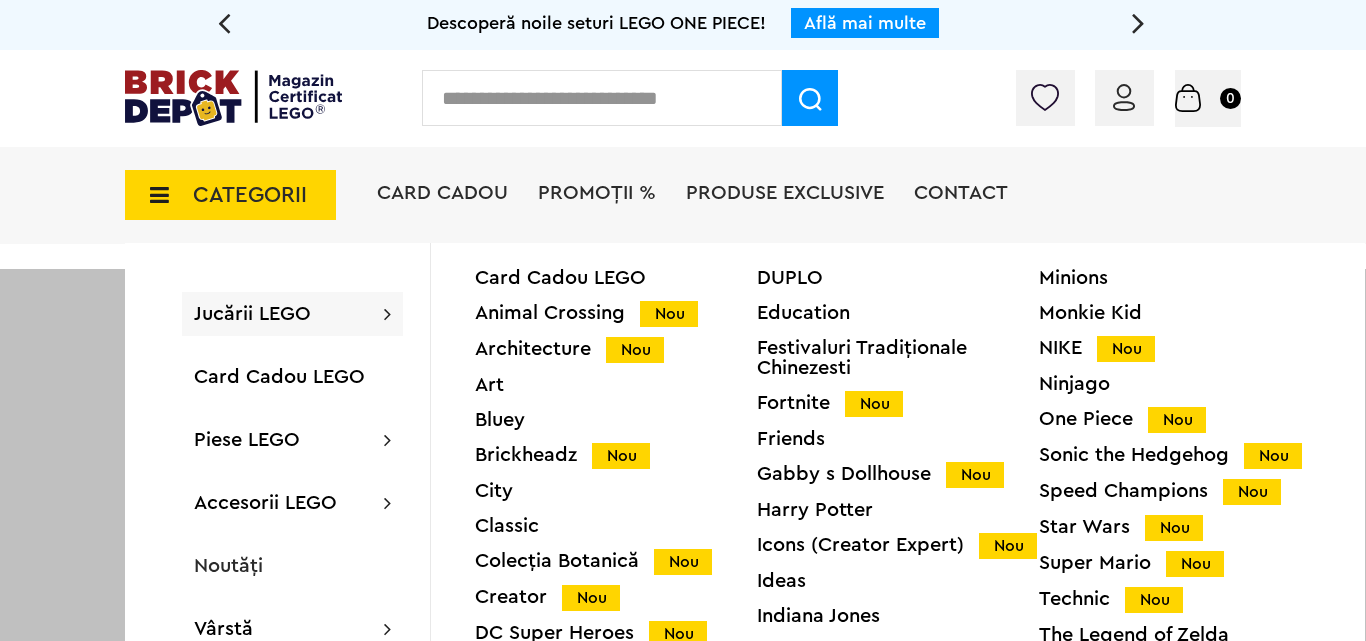 click on "Card Cadou LEGO Animal Crossing Nou Architecture Nou Art Bluey Brickheadz Nou City Classic Colecția Botanică Nou Creator Nou DC Super Heroes Nou Disney DOTS DREAMZzz" at bounding box center [616, 516] 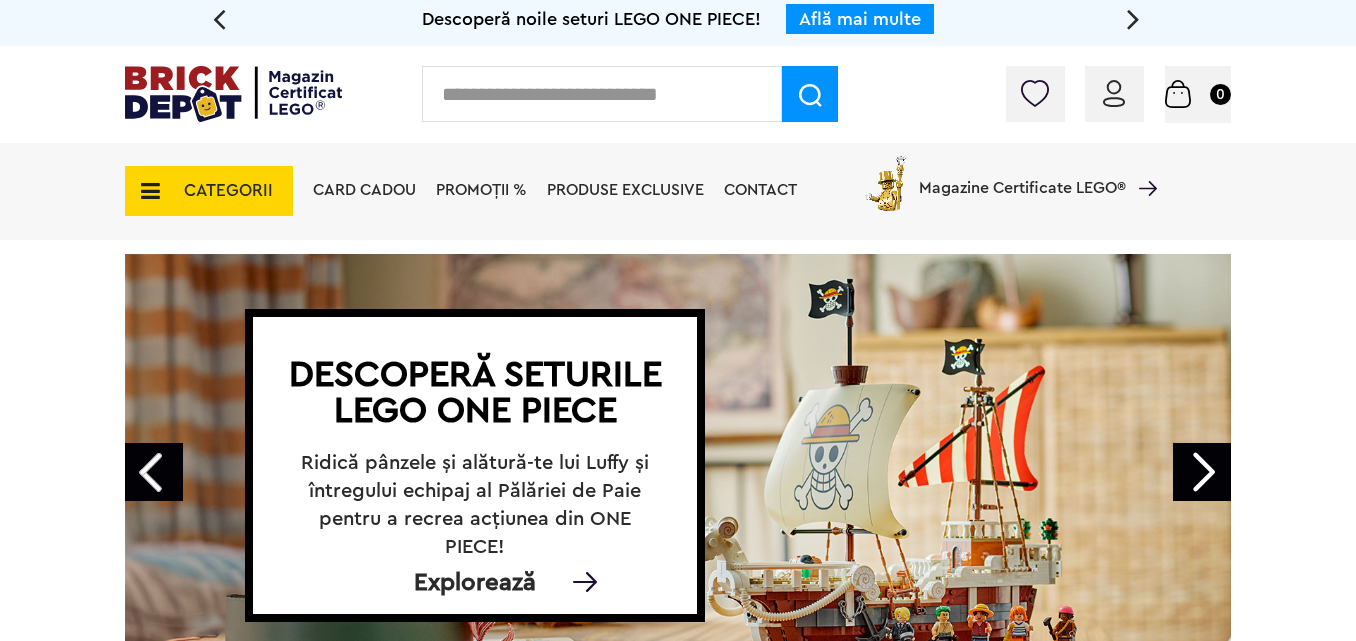 scroll, scrollTop: 0, scrollLeft: 0, axis: both 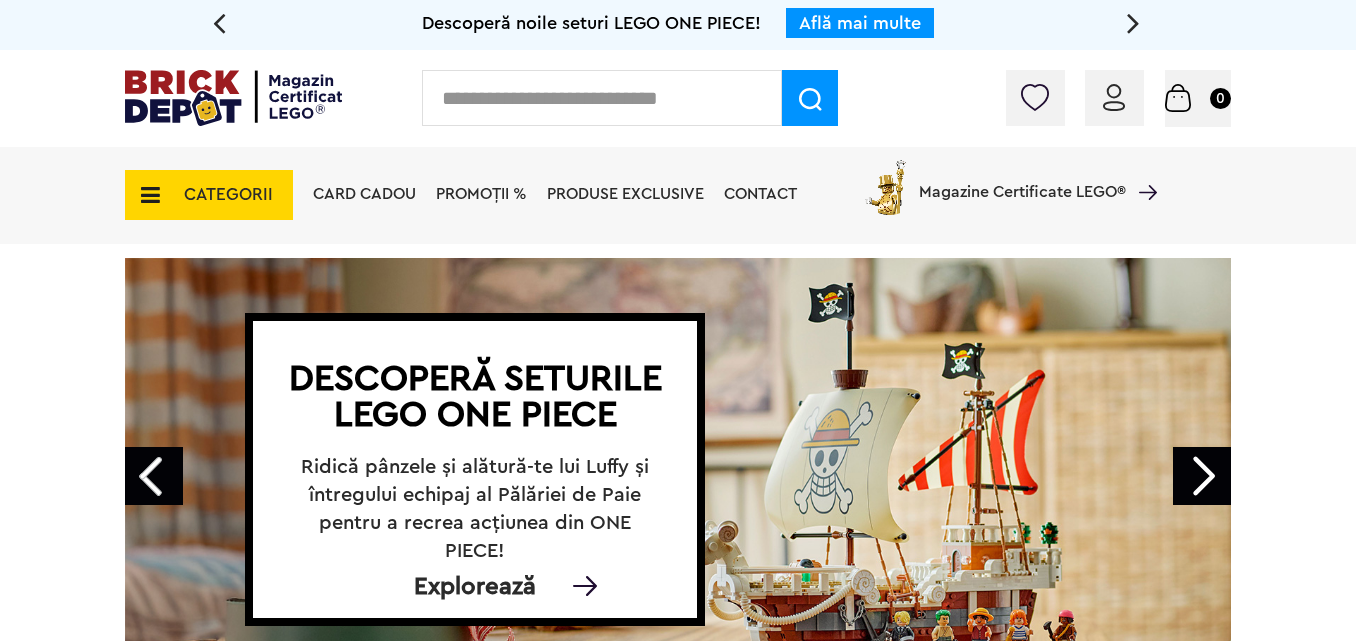 click on "CATEGORII" at bounding box center [209, 195] 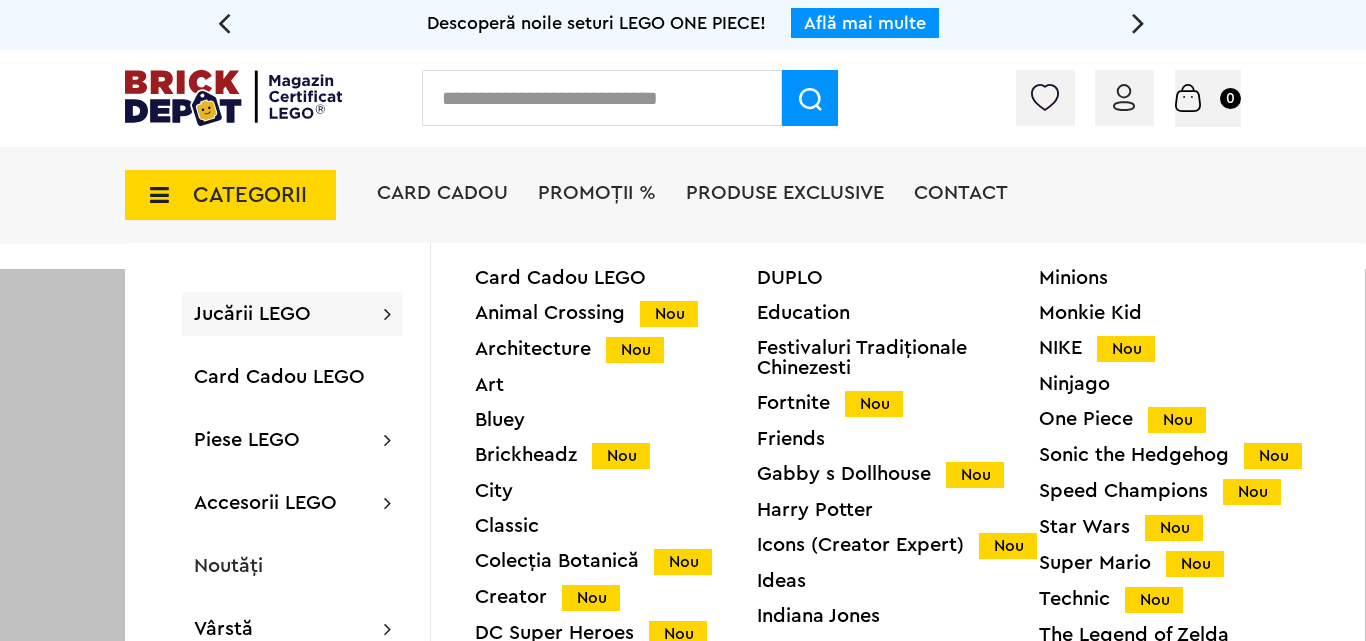 click on "Colecția Botanică Nou" at bounding box center (616, 561) 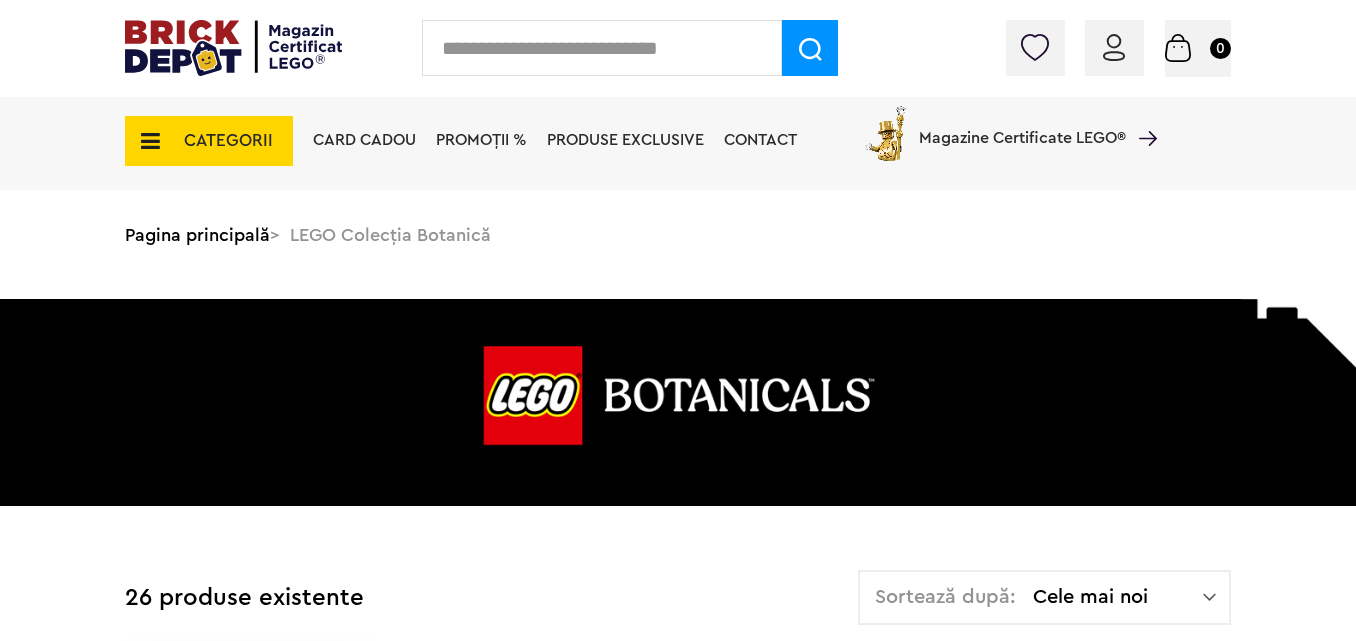 scroll, scrollTop: 400, scrollLeft: 0, axis: vertical 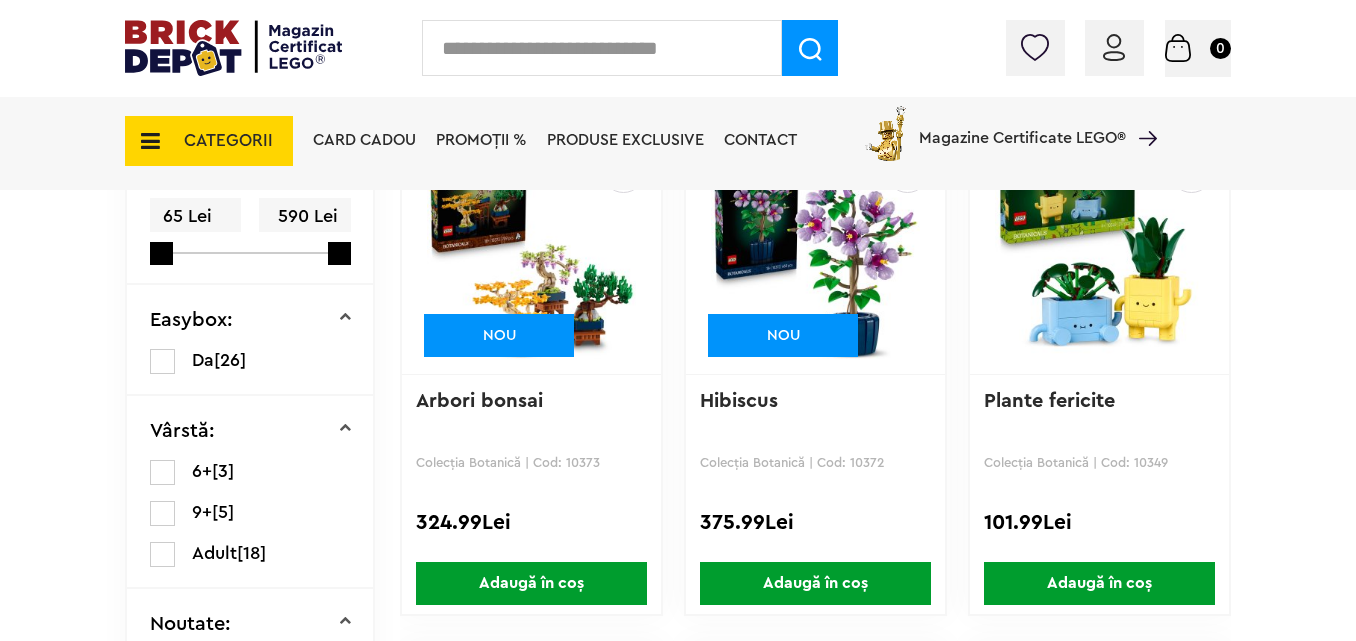 click at bounding box center [531, 254] 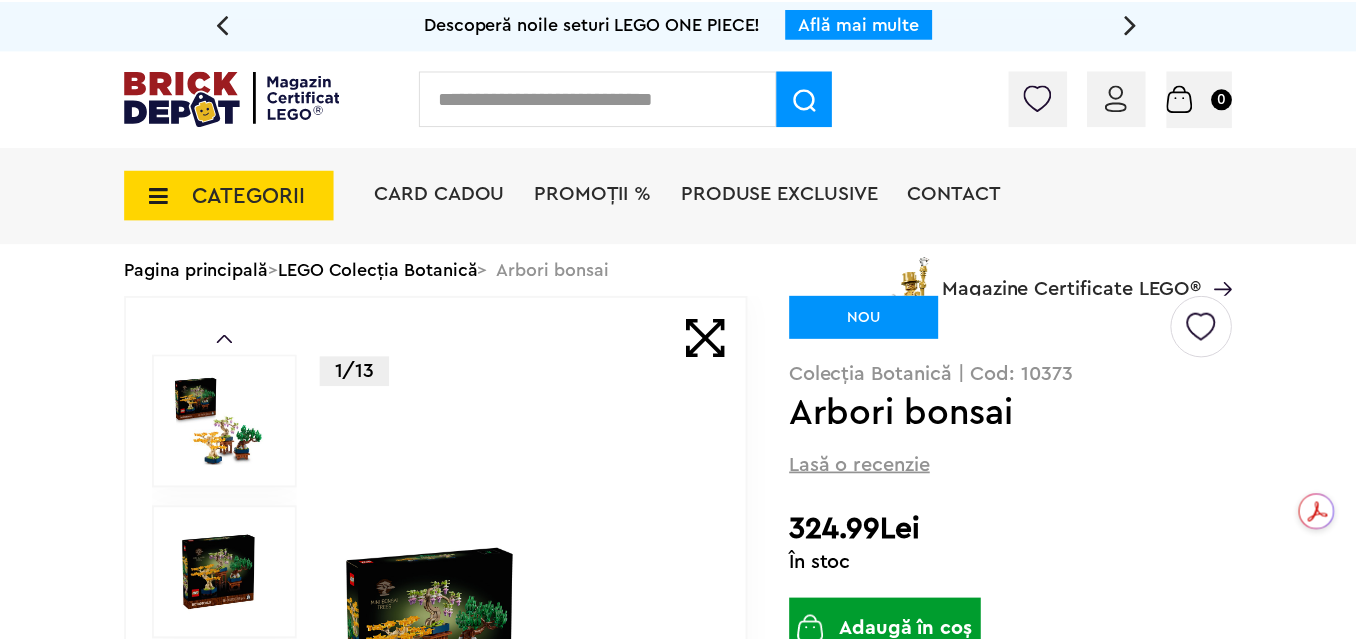 scroll, scrollTop: 0, scrollLeft: 0, axis: both 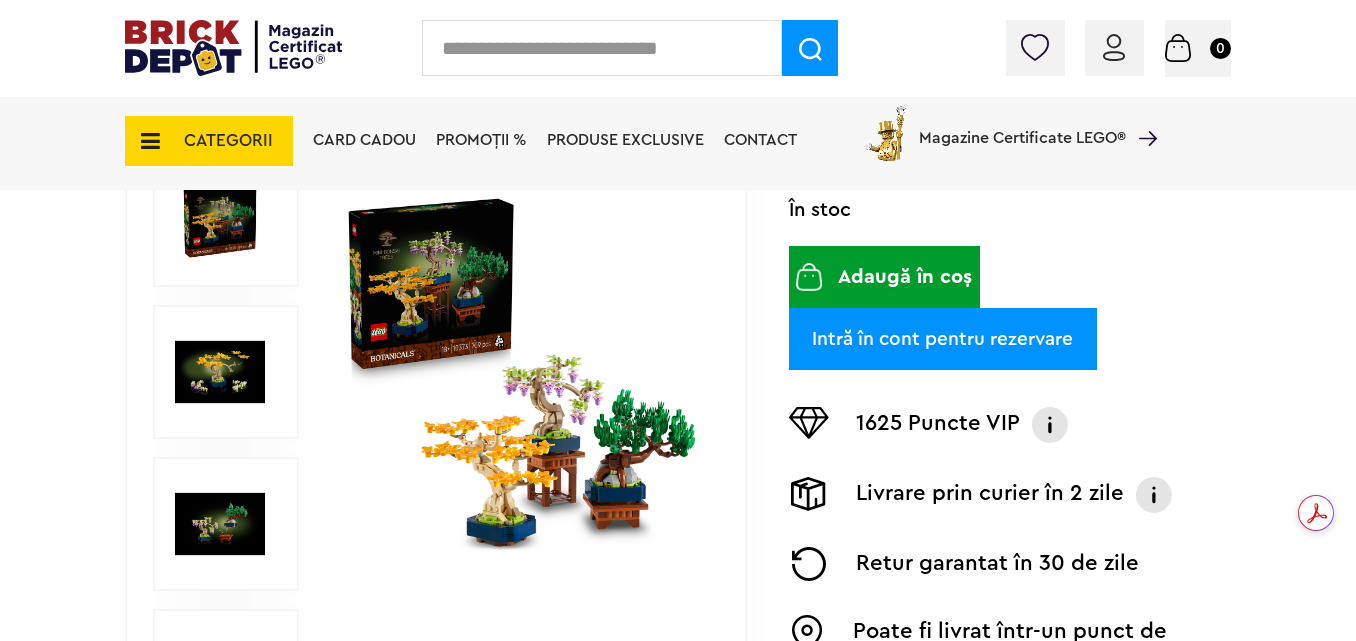 click at bounding box center [522, 372] 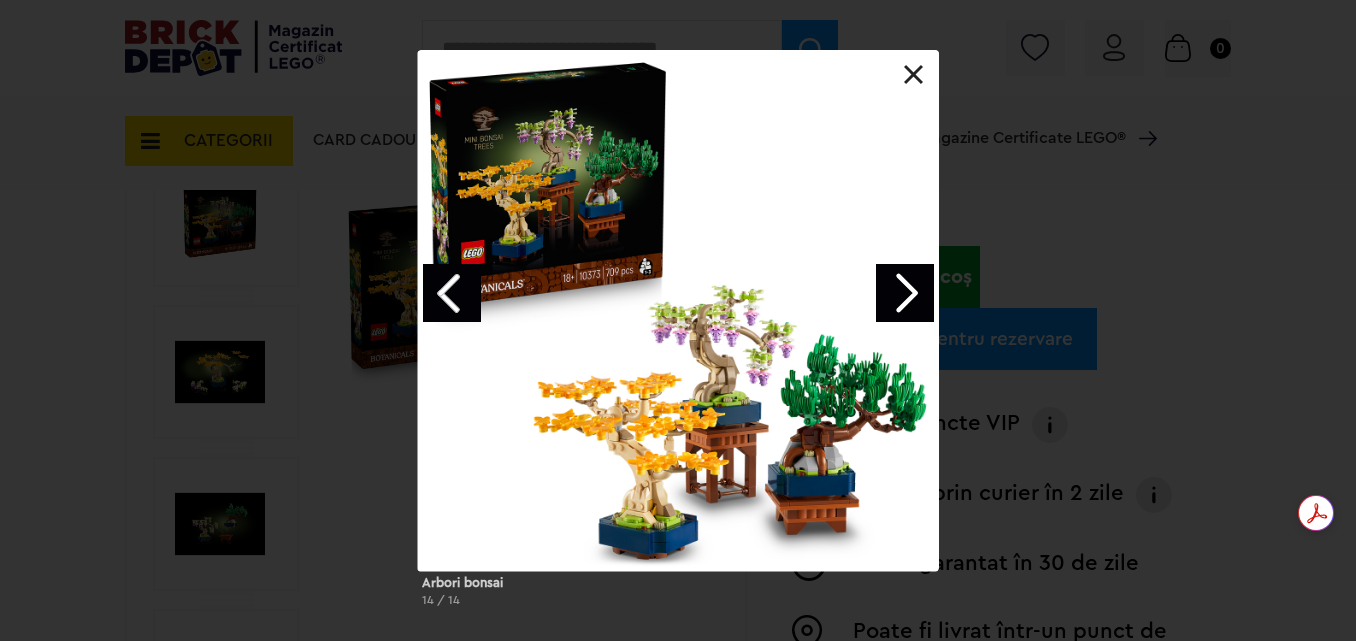 click at bounding box center [905, 293] 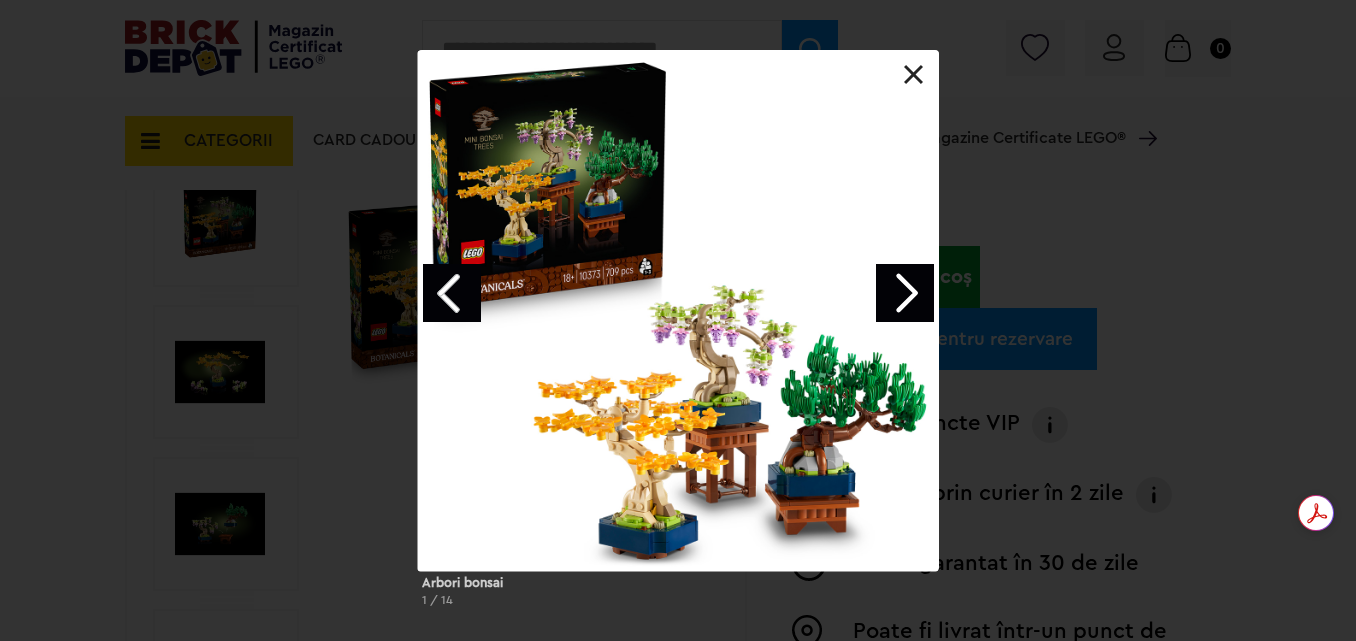 click at bounding box center [905, 293] 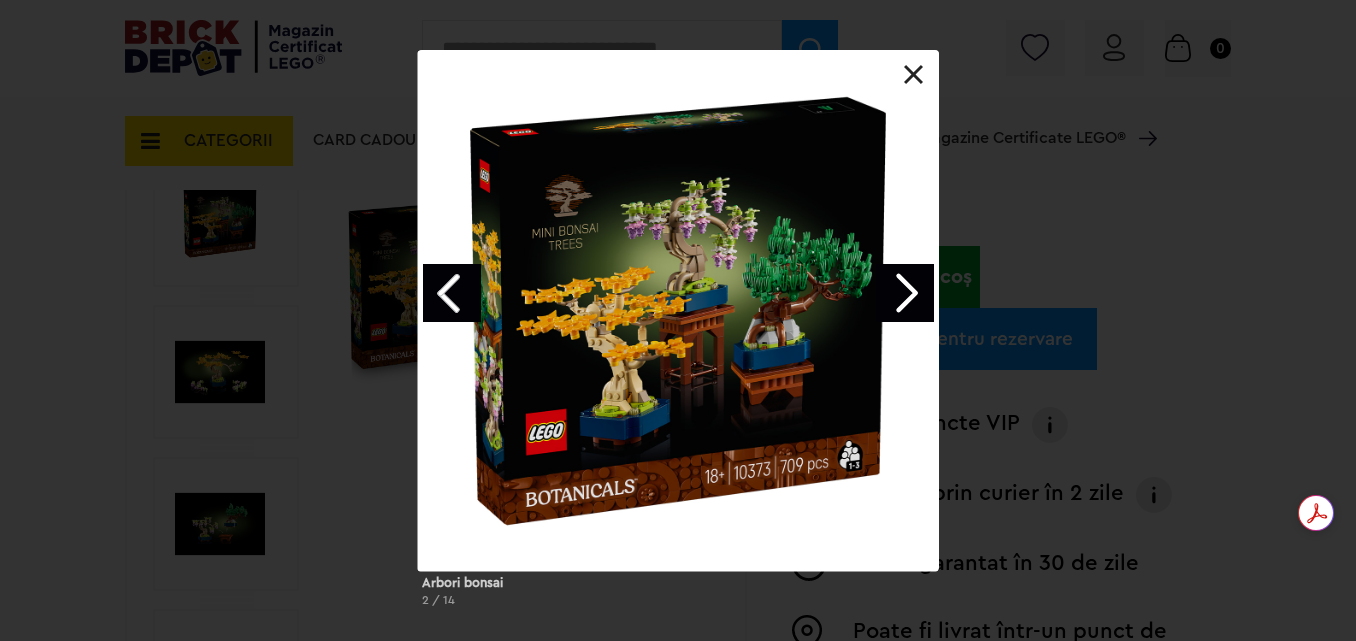 click at bounding box center [914, 75] 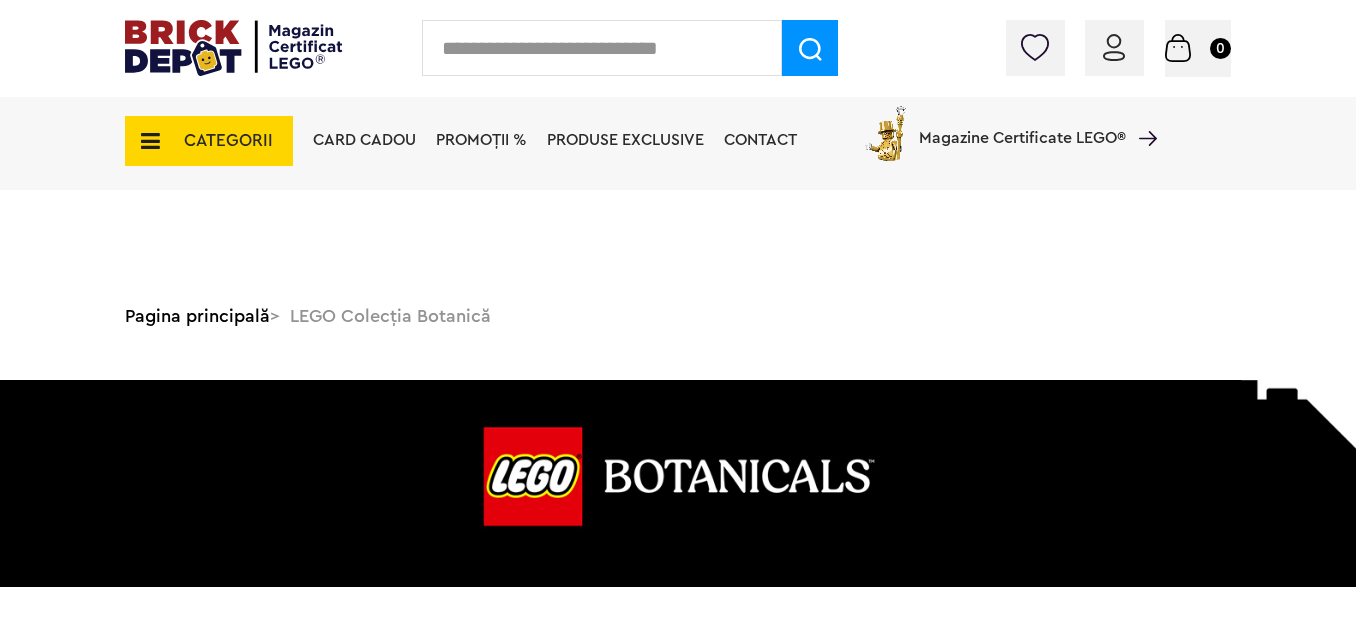 scroll, scrollTop: 600, scrollLeft: 0, axis: vertical 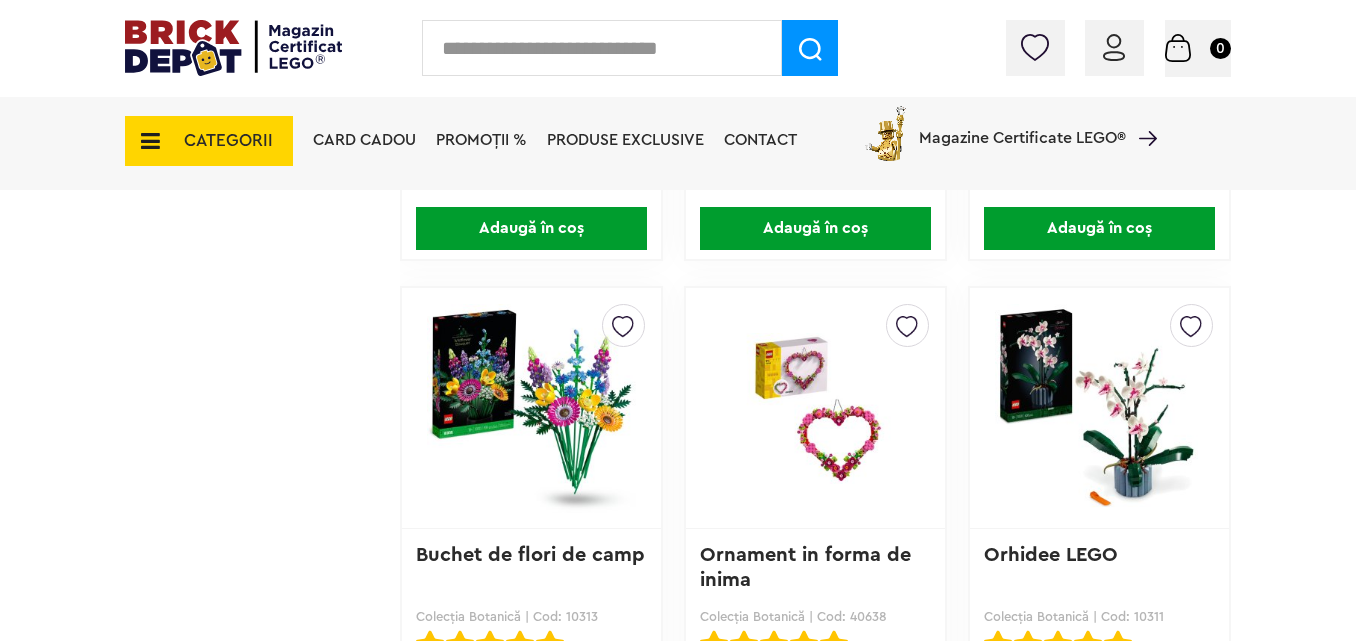 click on "CATEGORII" at bounding box center (228, 140) 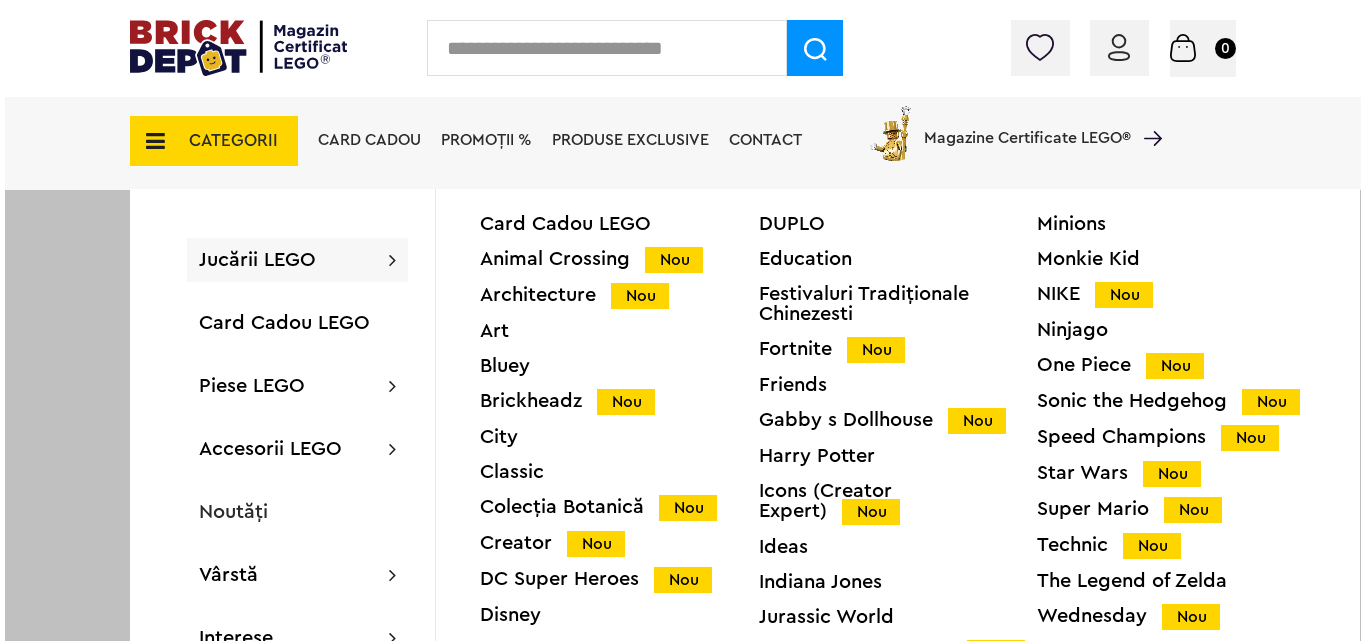 scroll, scrollTop: 3502, scrollLeft: 0, axis: vertical 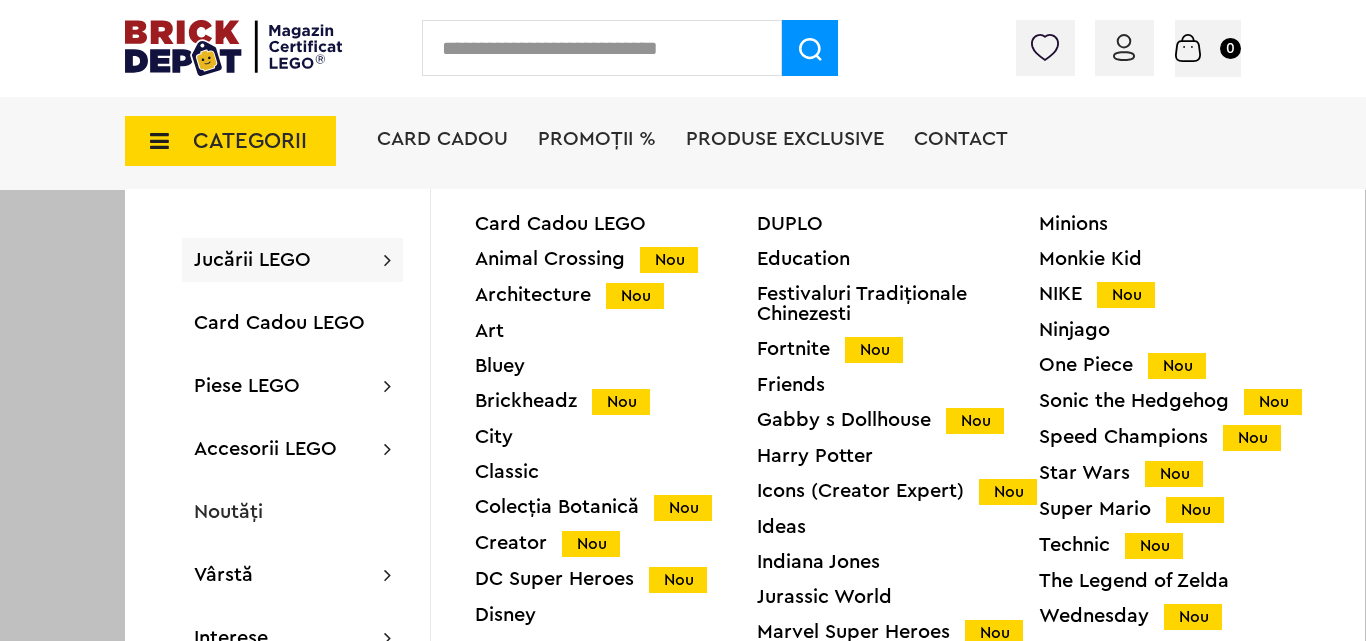 click on "Nou" at bounding box center (635, 296) 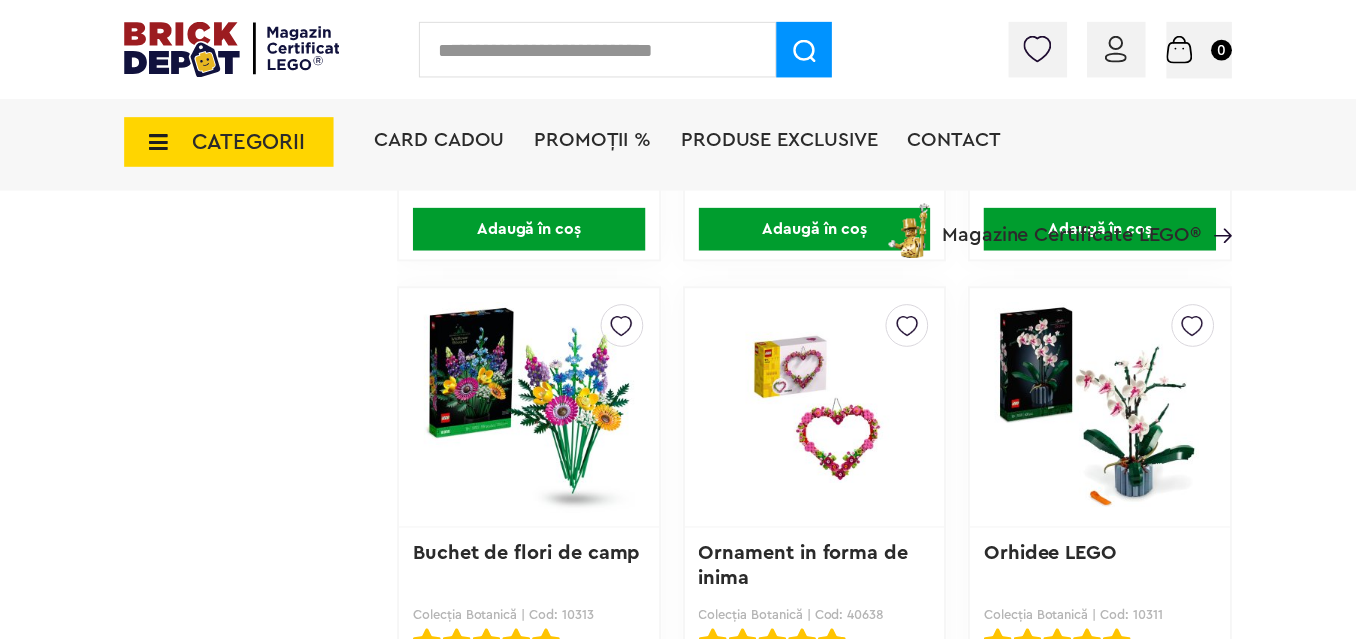 scroll, scrollTop: 3500, scrollLeft: 0, axis: vertical 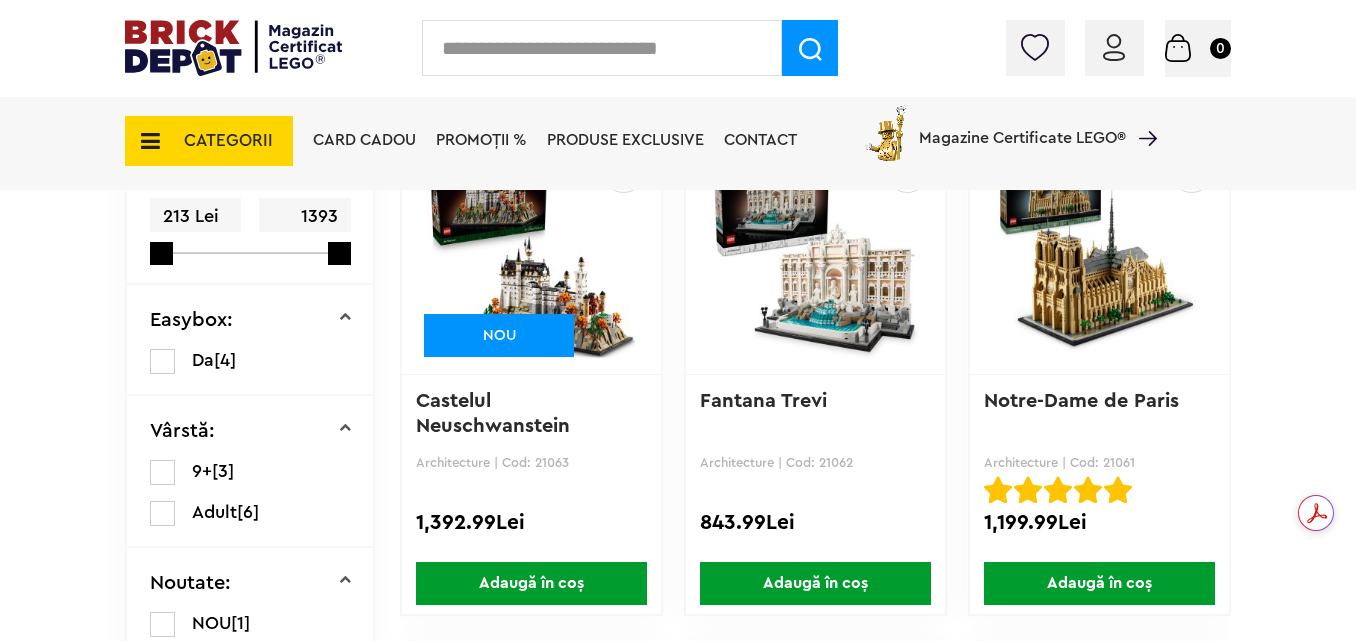 click at bounding box center (531, 254) 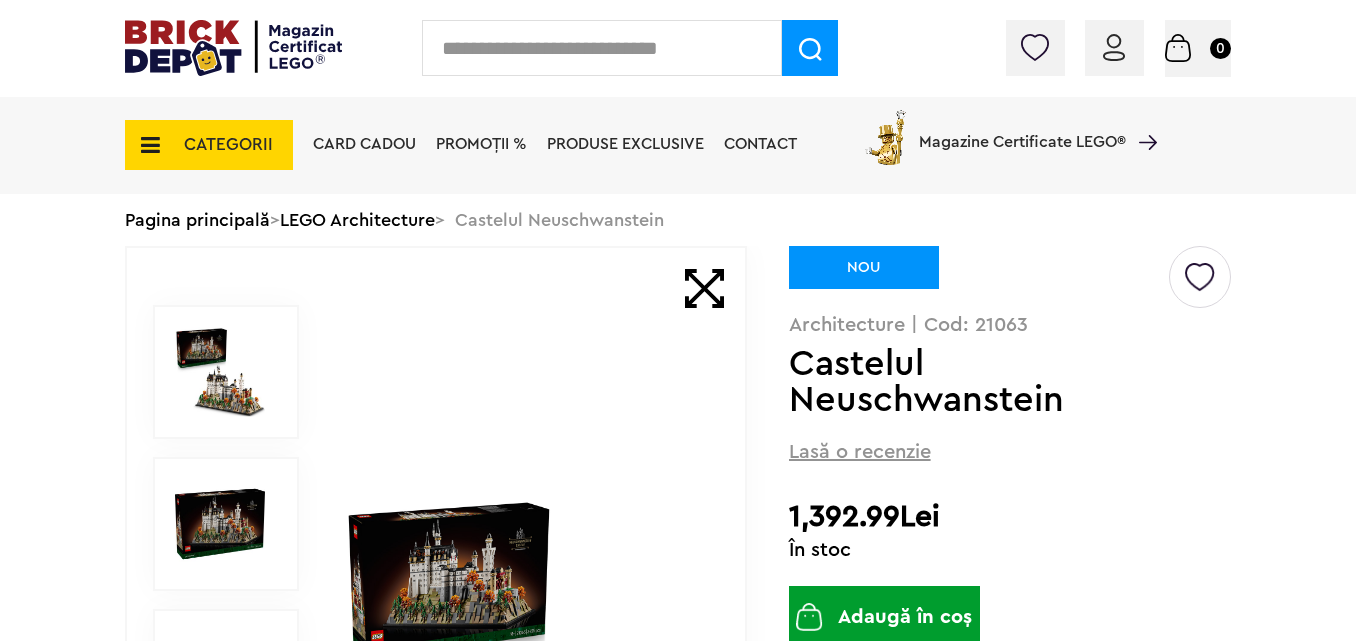 scroll, scrollTop: 0, scrollLeft: 0, axis: both 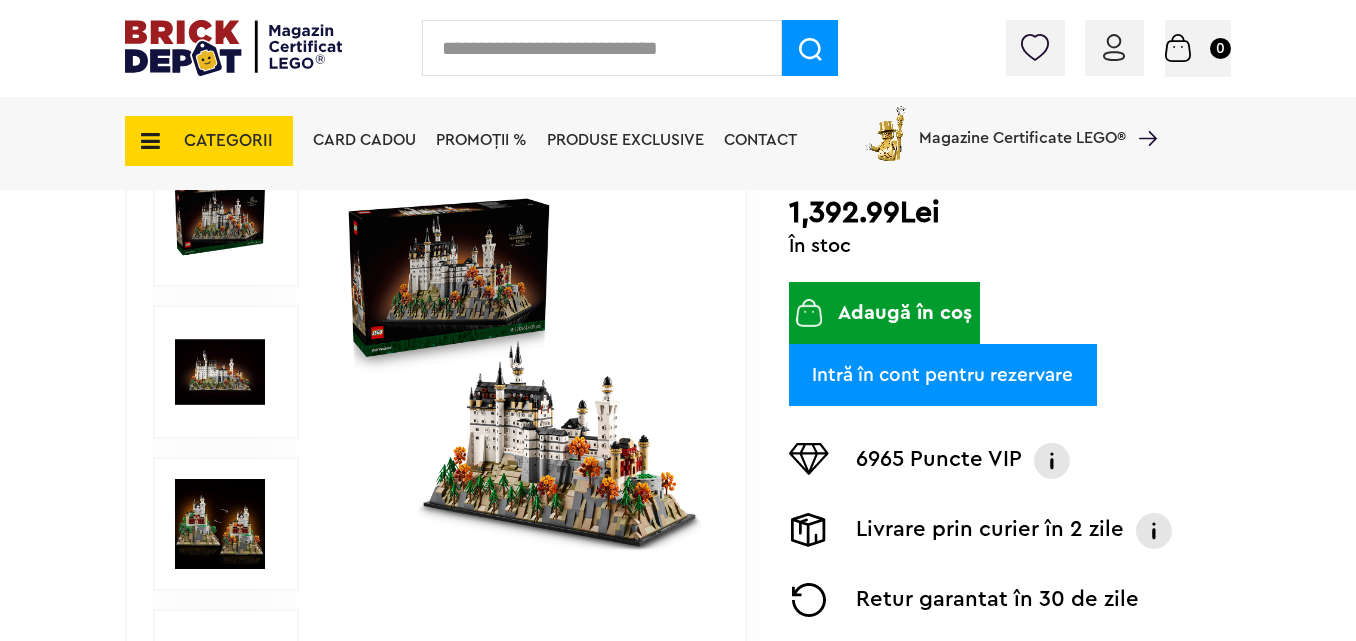 click at bounding box center [522, 372] 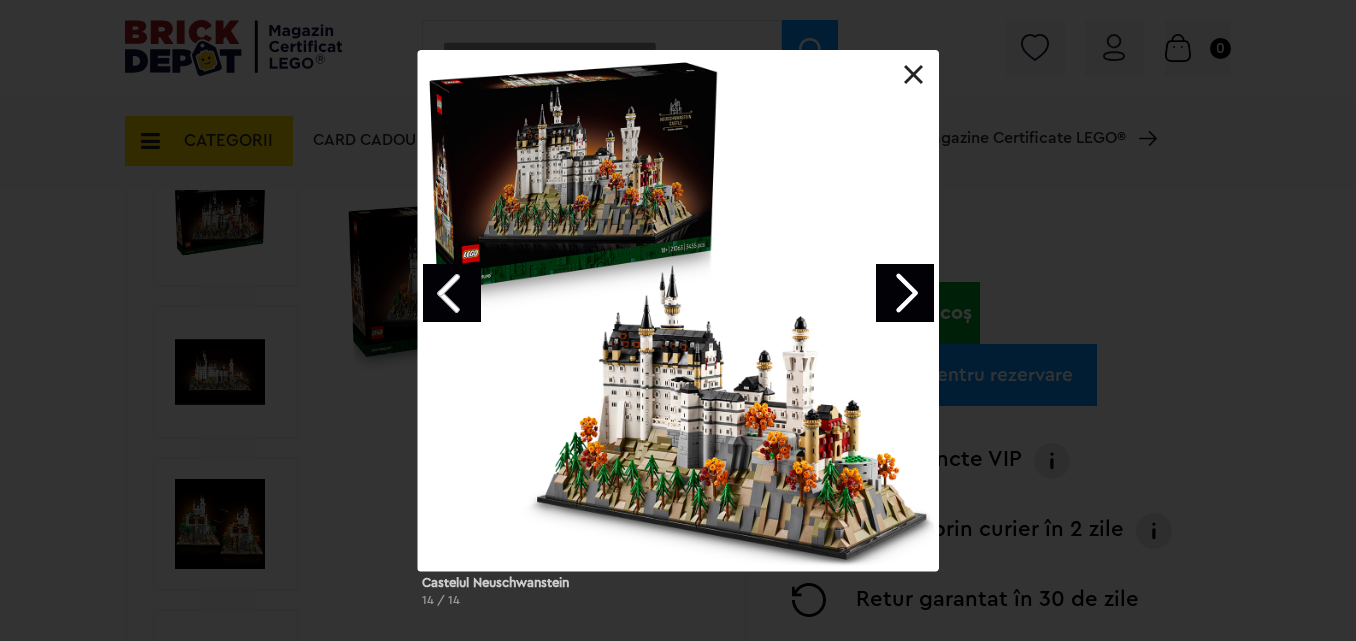 click at bounding box center (905, 293) 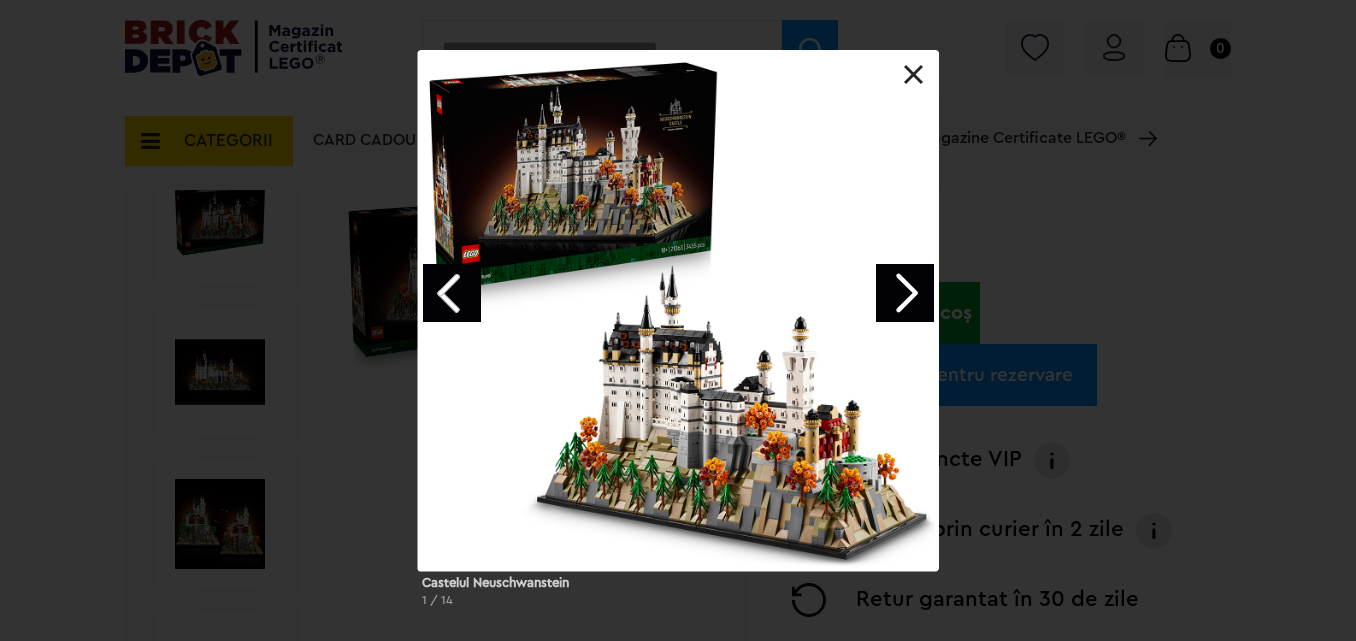 click at bounding box center [905, 293] 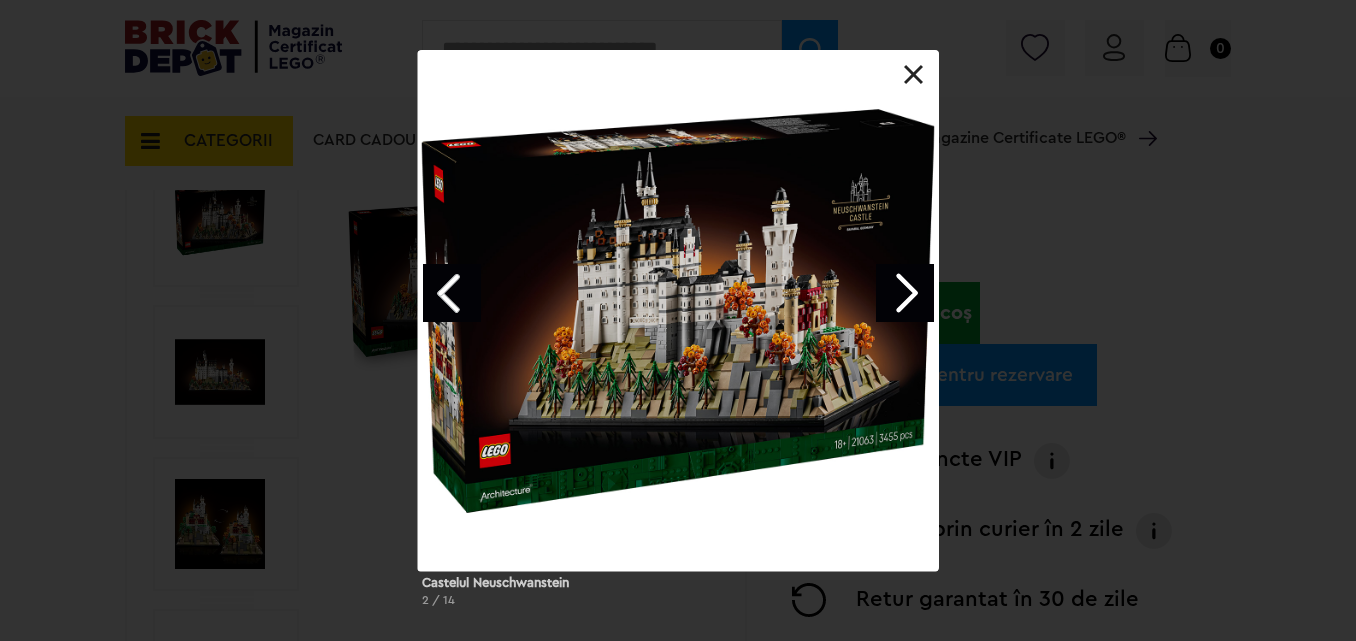 click at bounding box center [905, 293] 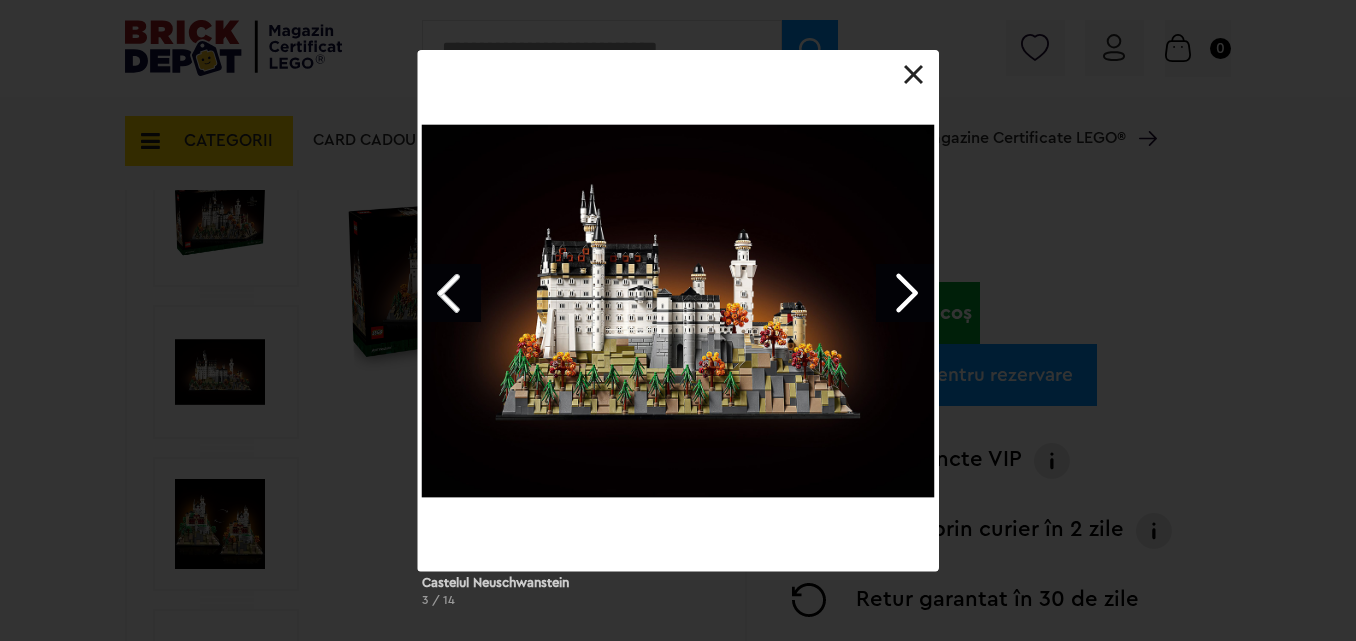 click at bounding box center [914, 75] 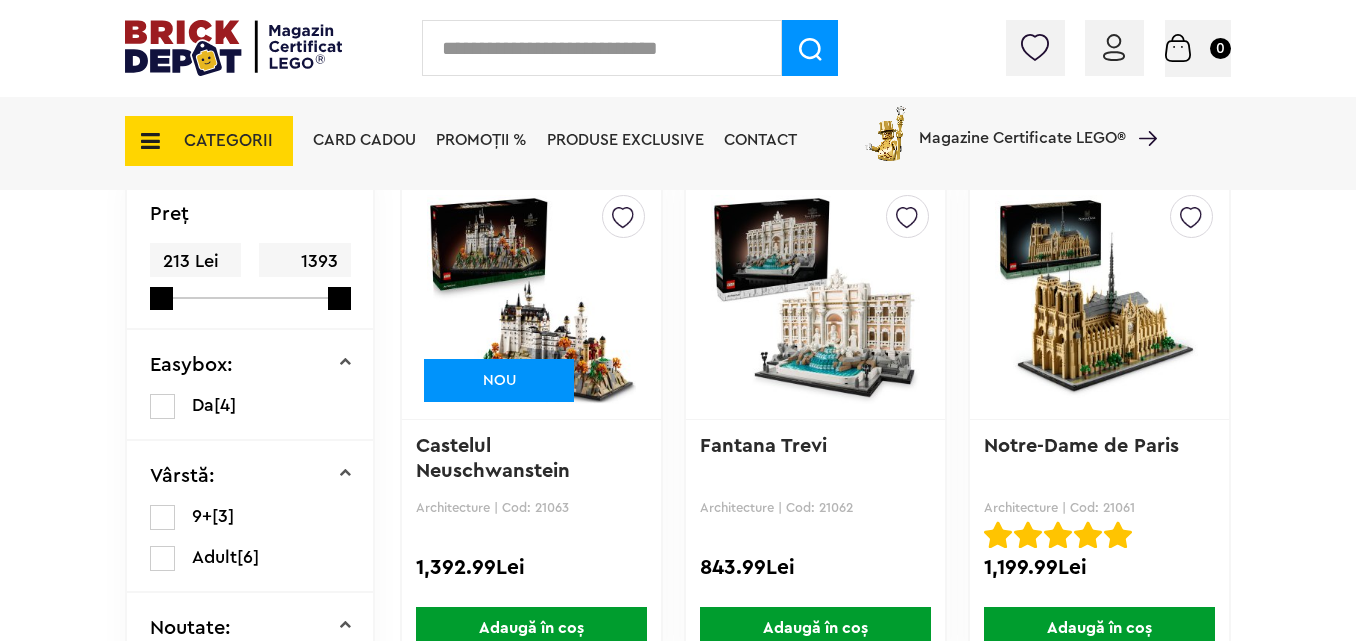 scroll, scrollTop: 0, scrollLeft: 0, axis: both 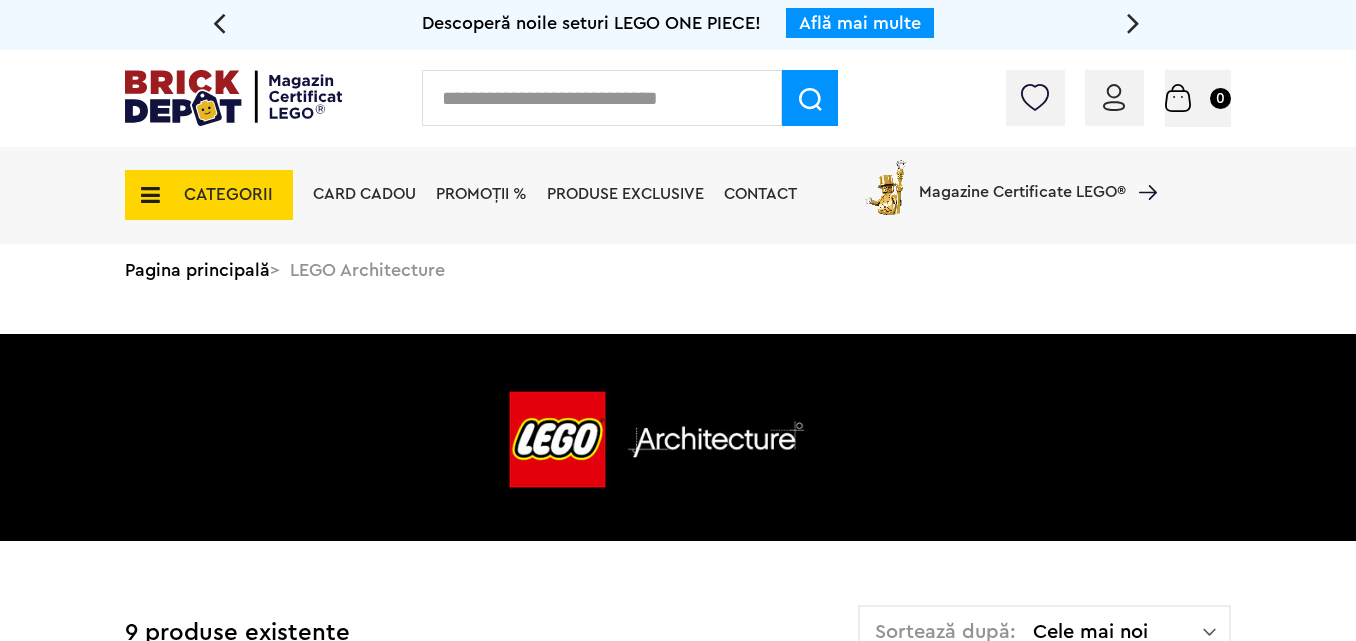 click on "CATEGORII" at bounding box center (209, 195) 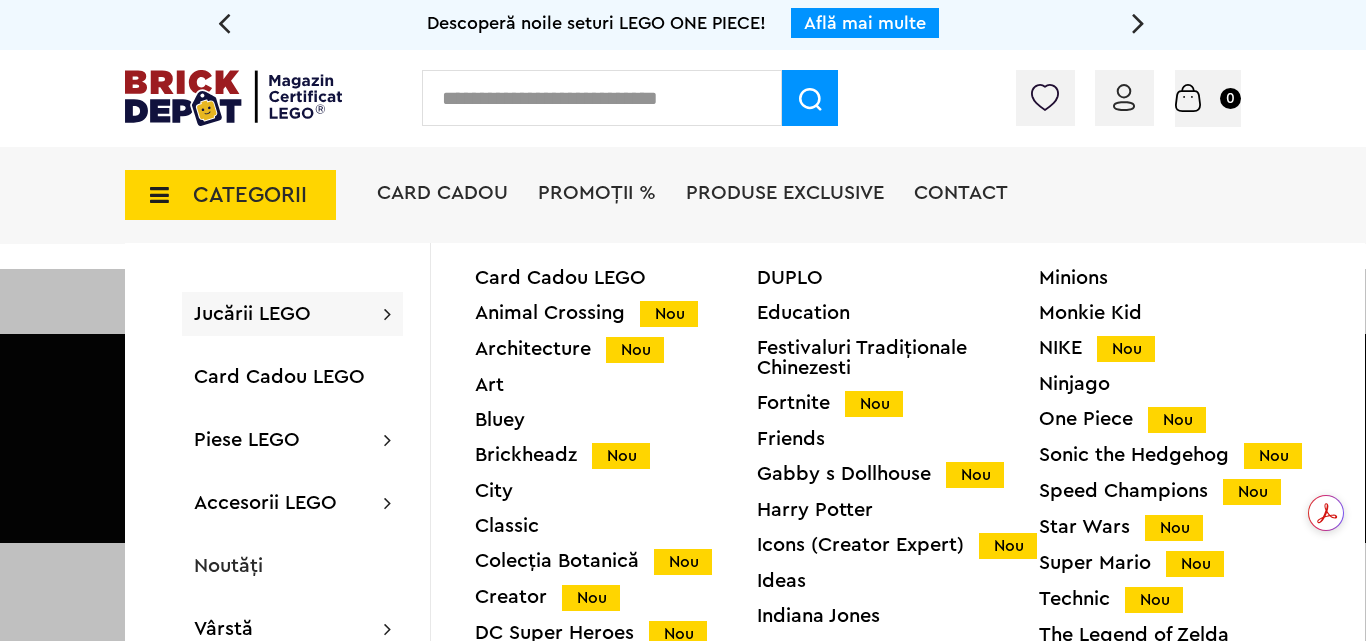 click on "Brickheadz Nou" at bounding box center [616, 455] 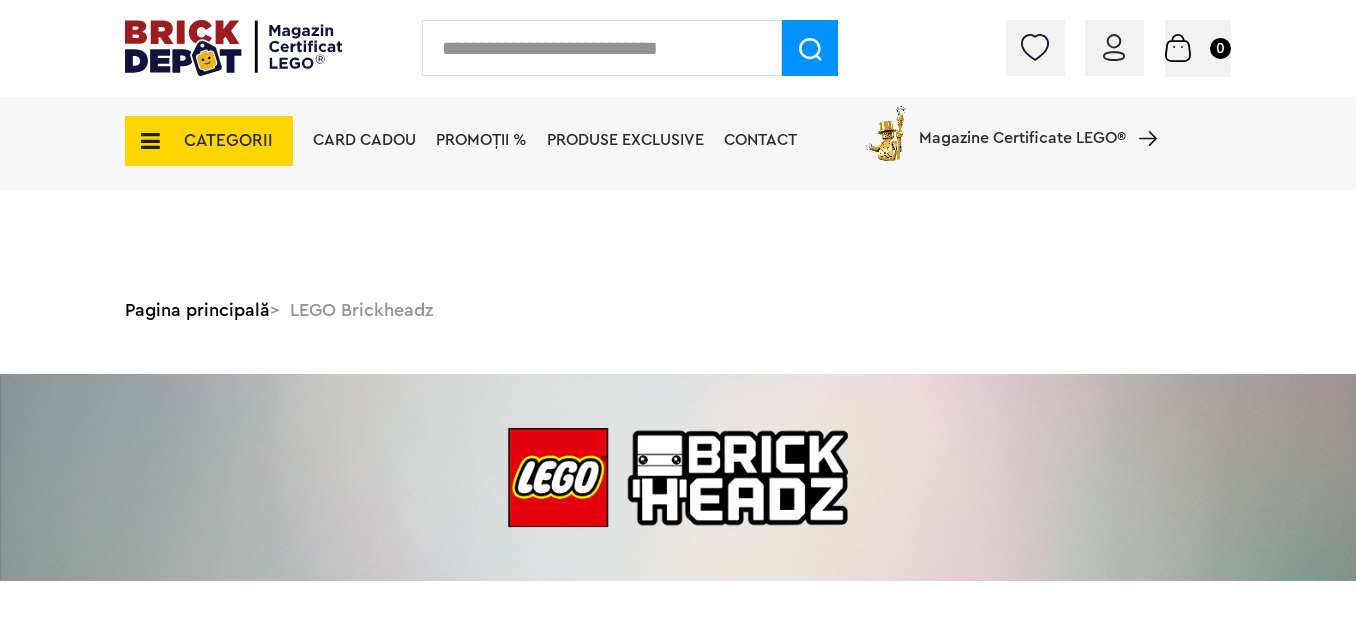 scroll, scrollTop: 300, scrollLeft: 0, axis: vertical 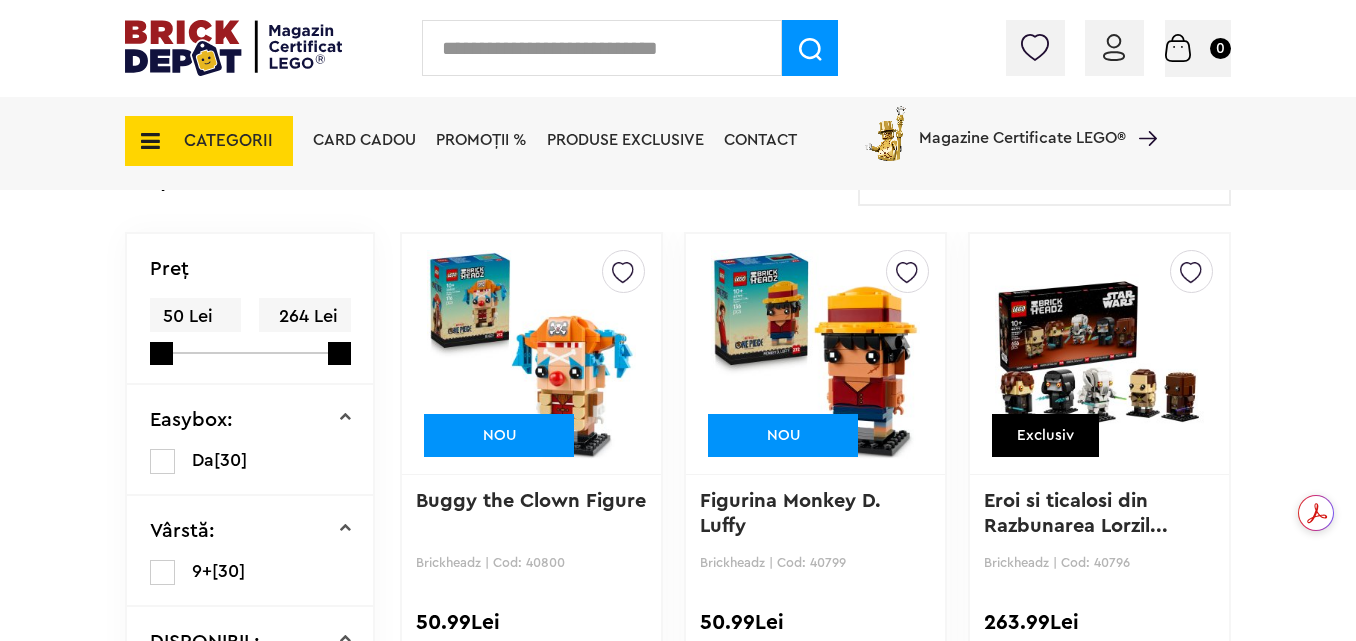 click at bounding box center [1099, 354] 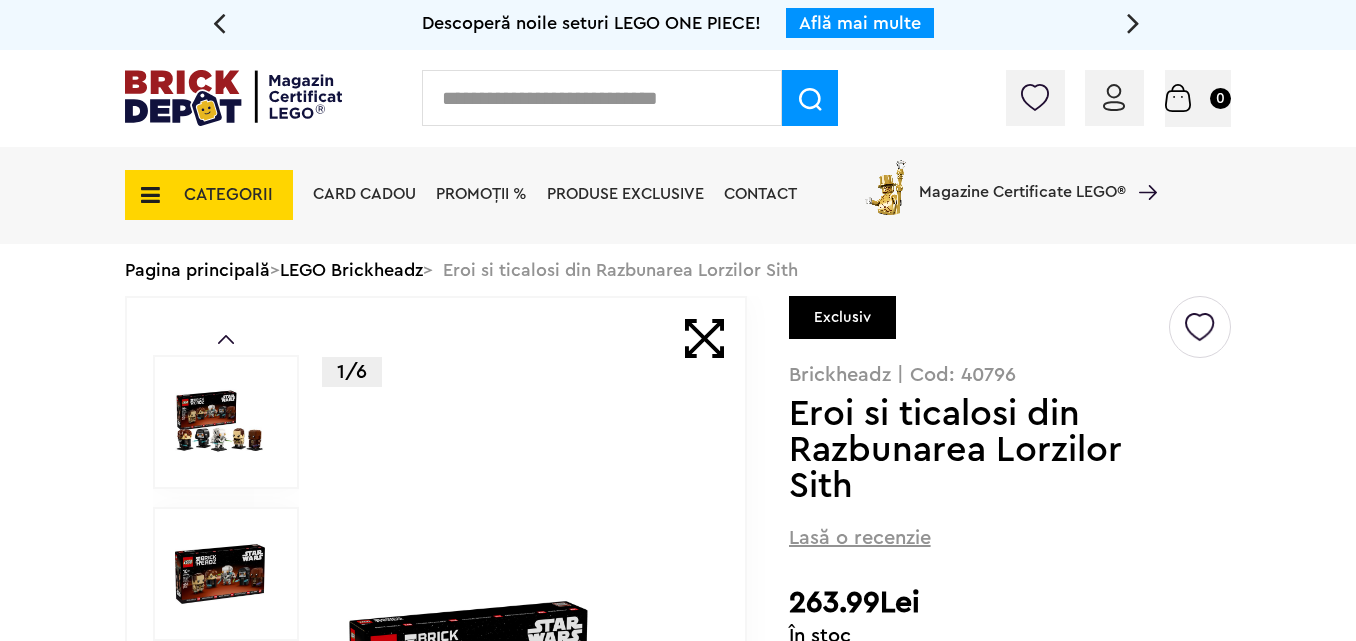 scroll, scrollTop: 0, scrollLeft: 0, axis: both 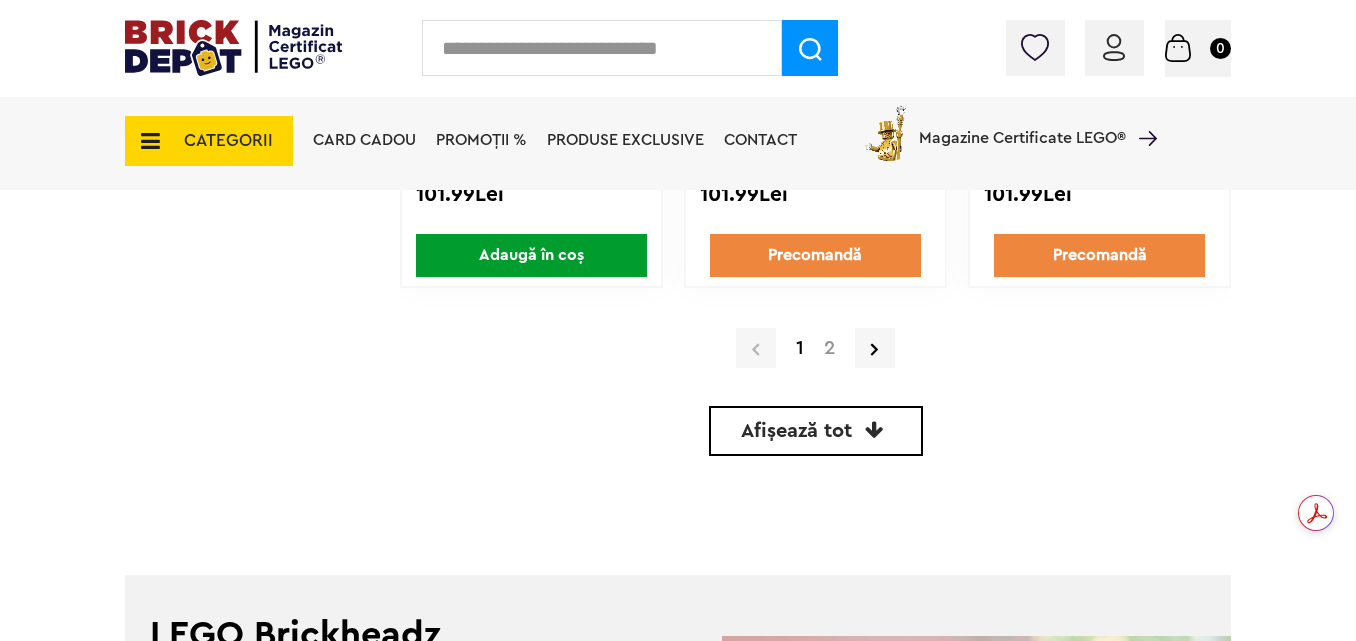 click on "2" at bounding box center (829, 348) 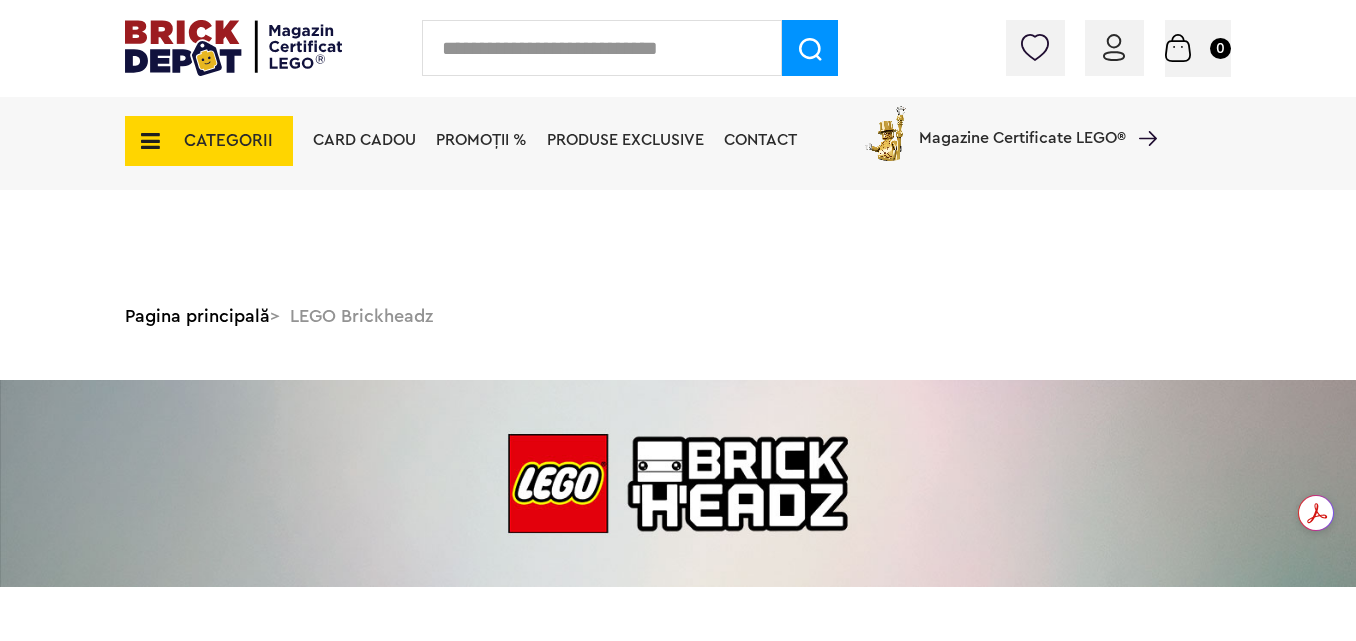 scroll, scrollTop: 500, scrollLeft: 0, axis: vertical 